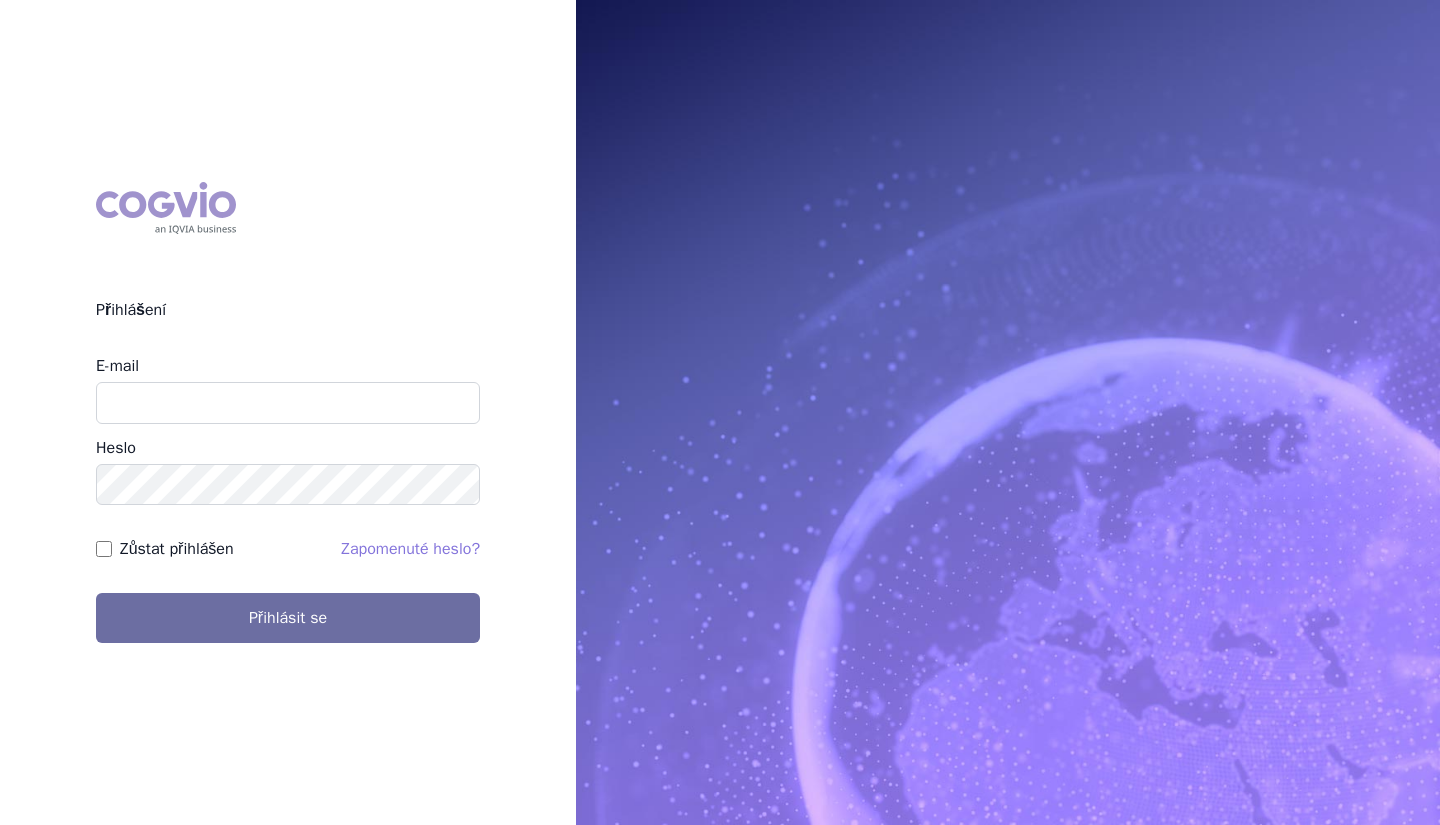 scroll, scrollTop: 0, scrollLeft: 0, axis: both 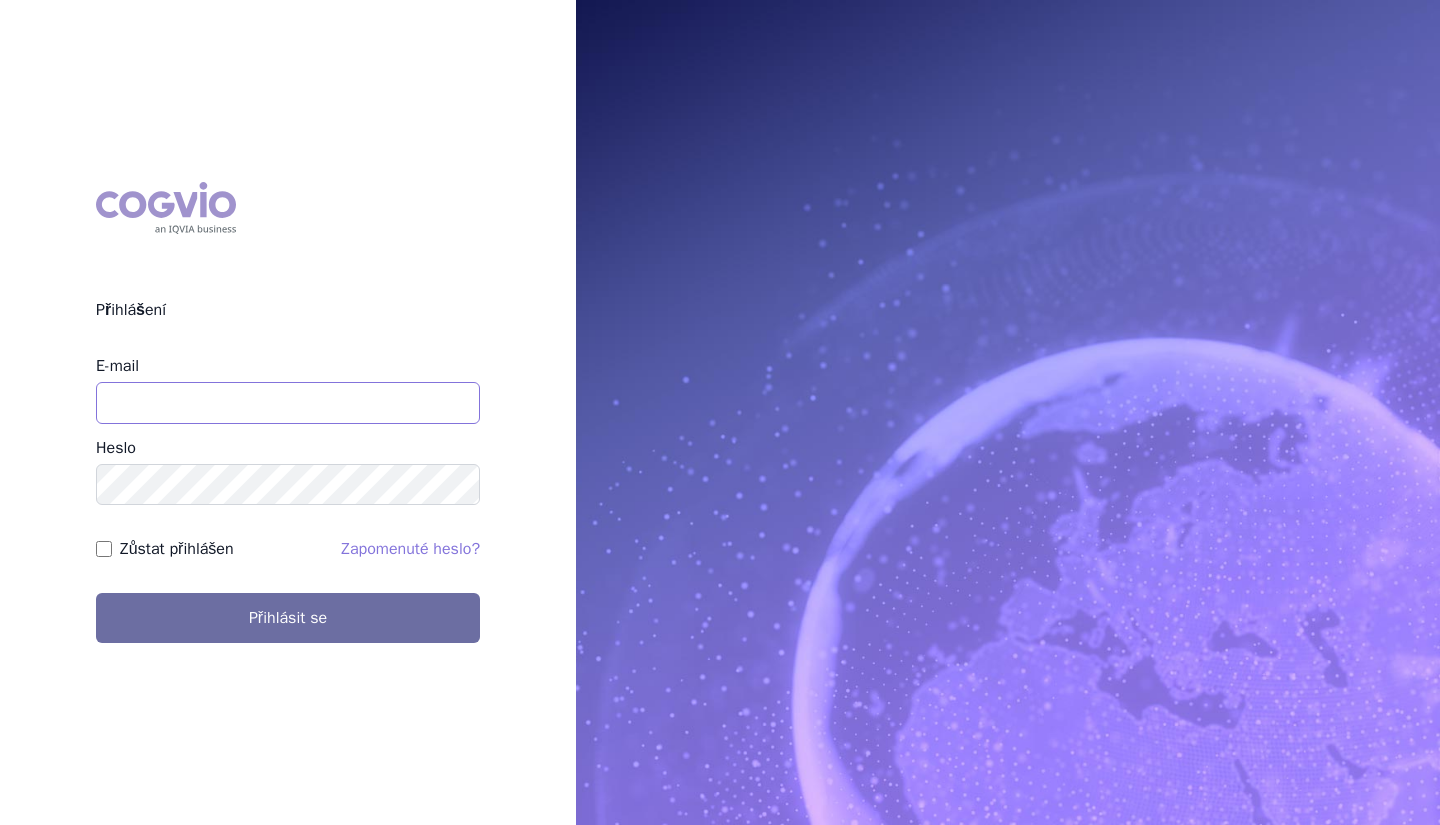 click on "E-mail" at bounding box center (288, 403) 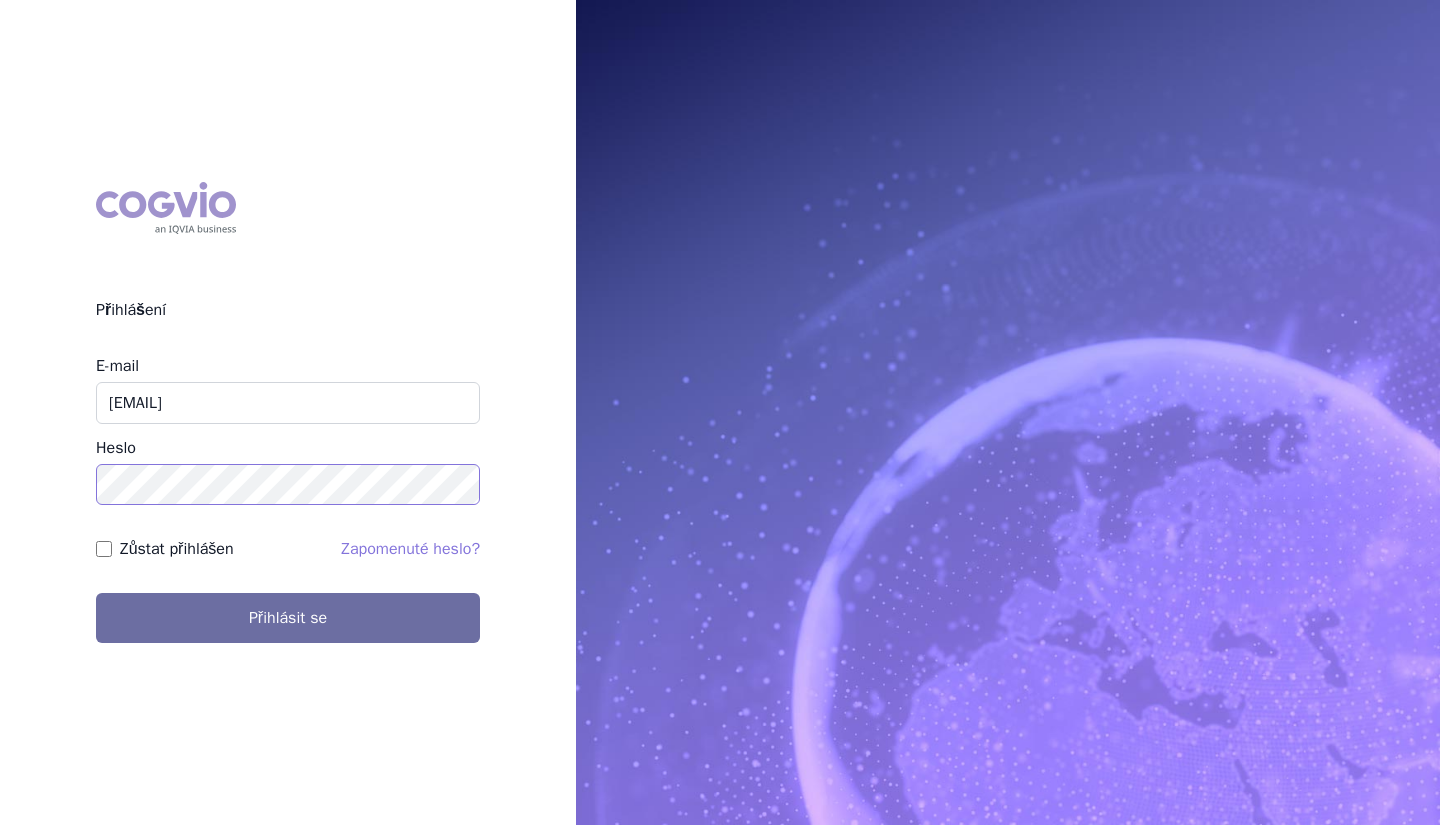 click on "Přihlásit se" at bounding box center (288, 618) 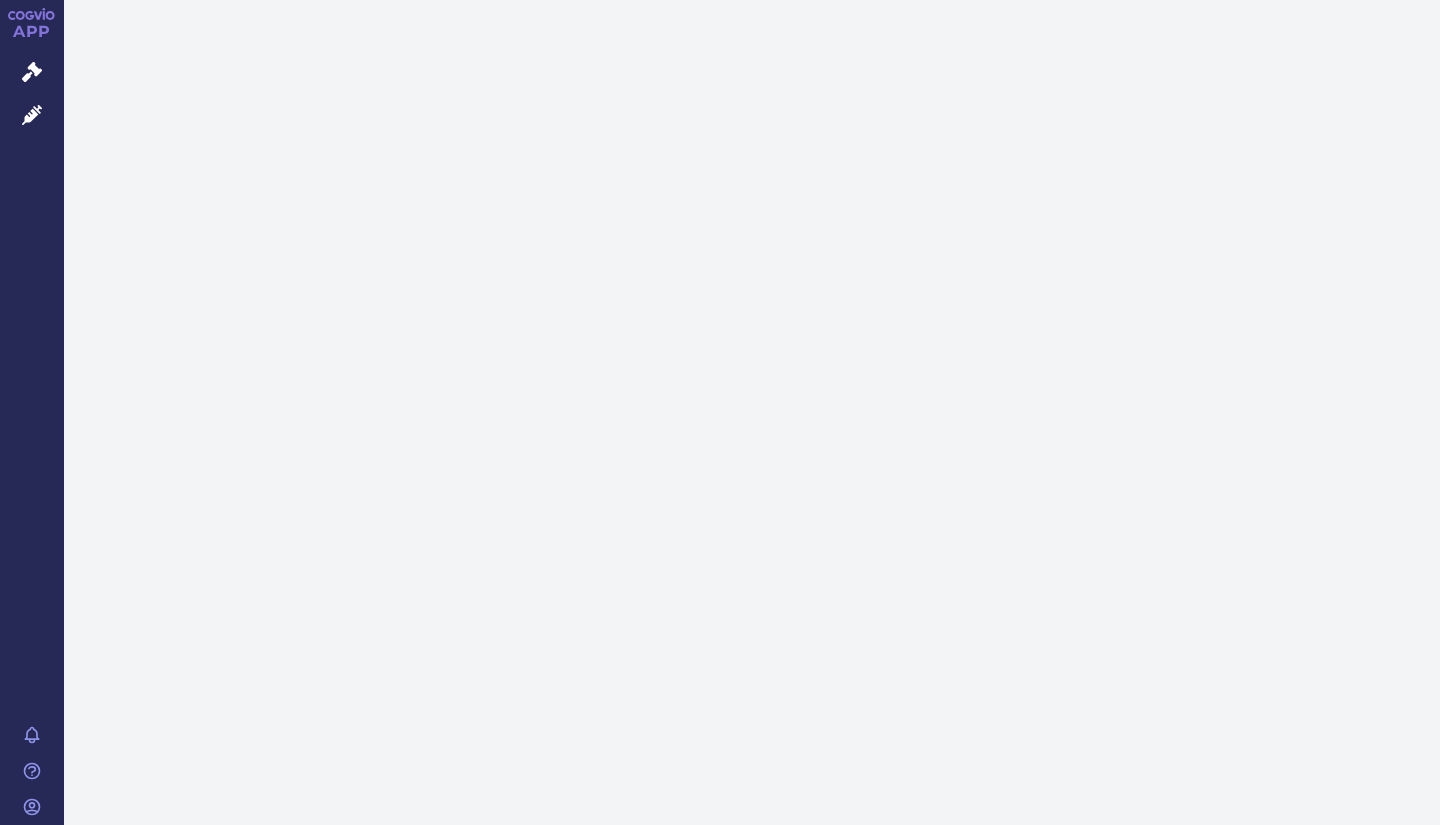 scroll, scrollTop: 0, scrollLeft: 0, axis: both 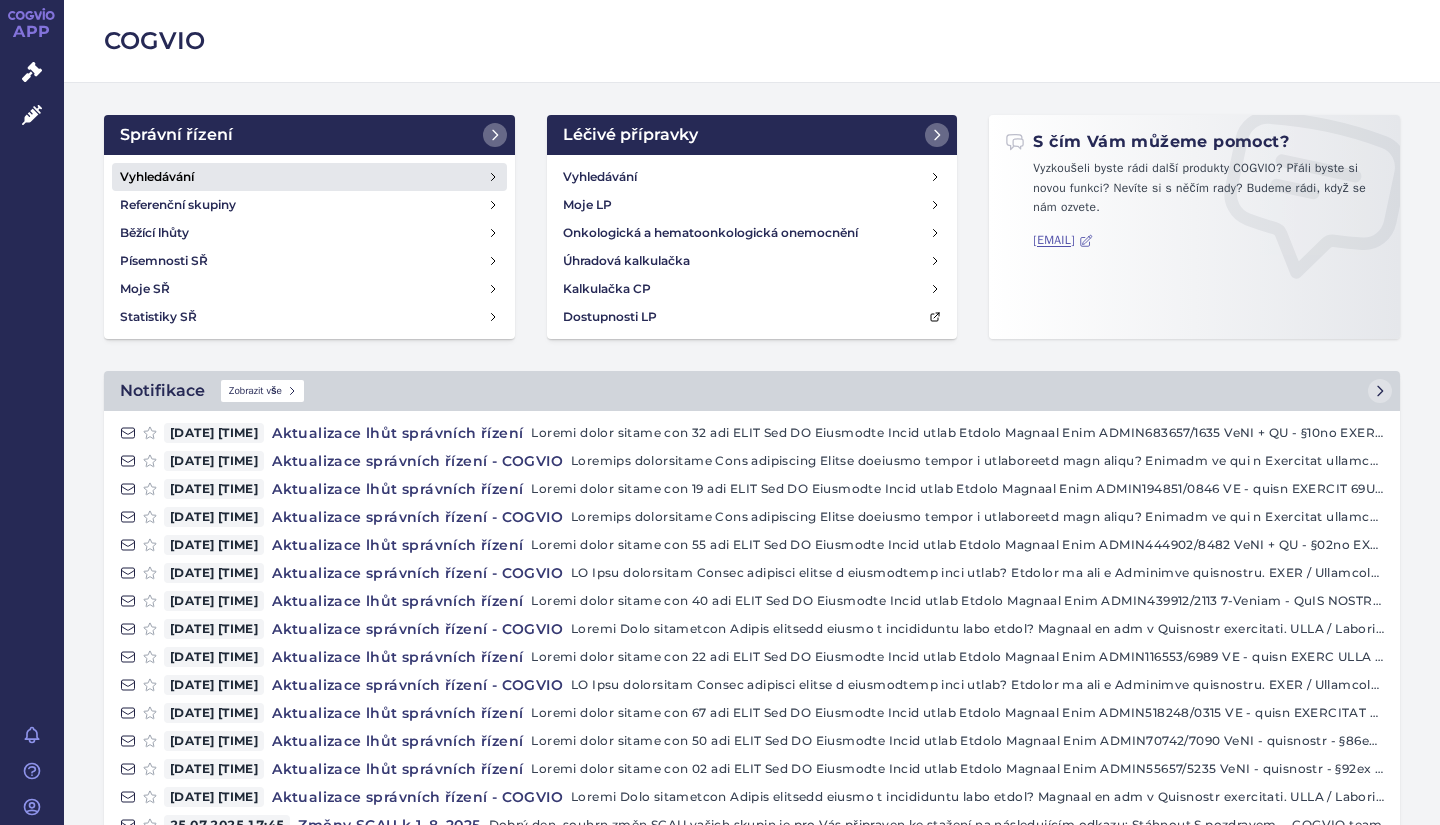 click on "Vyhledávání" at bounding box center [157, 177] 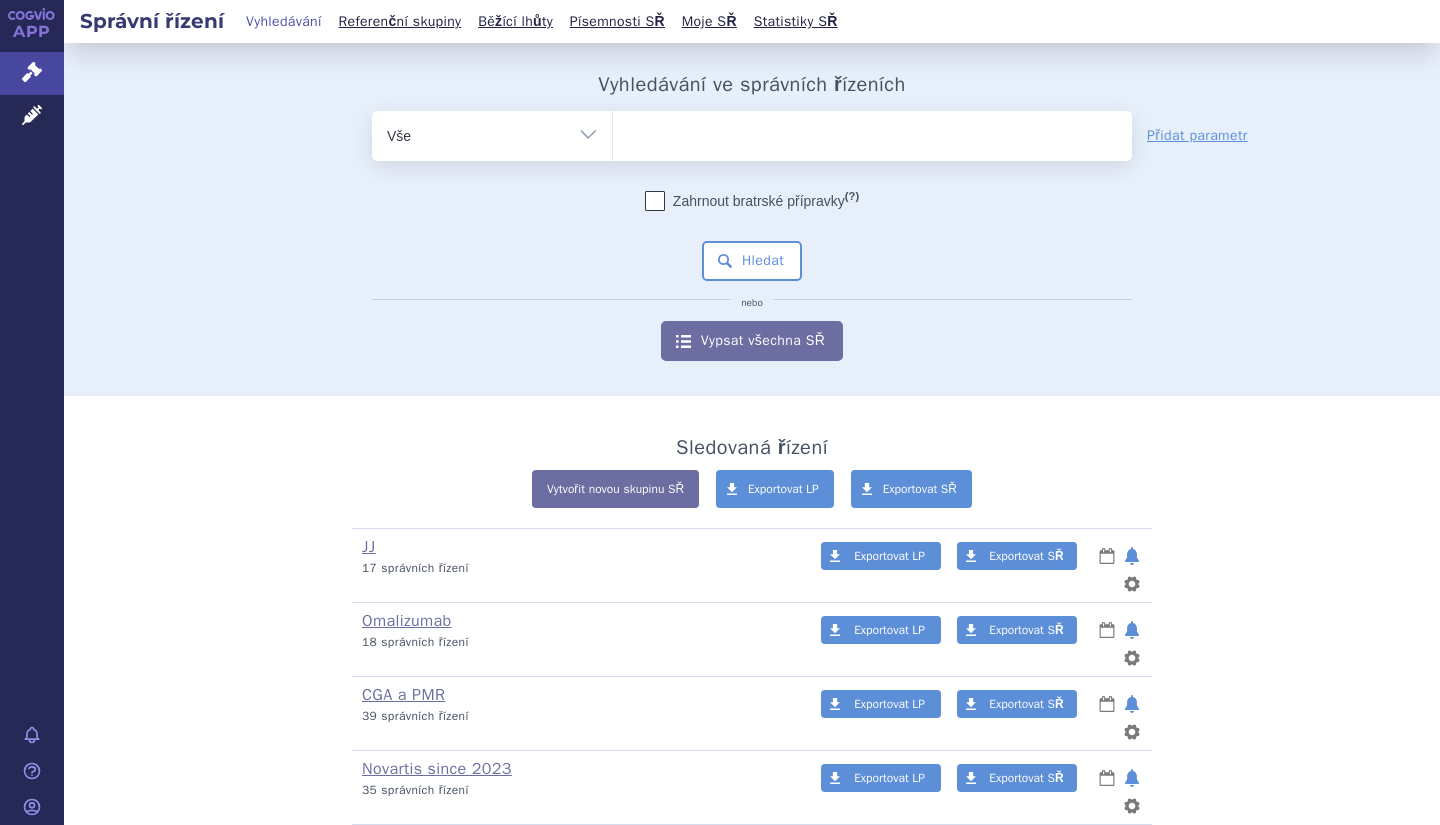 scroll, scrollTop: 0, scrollLeft: 0, axis: both 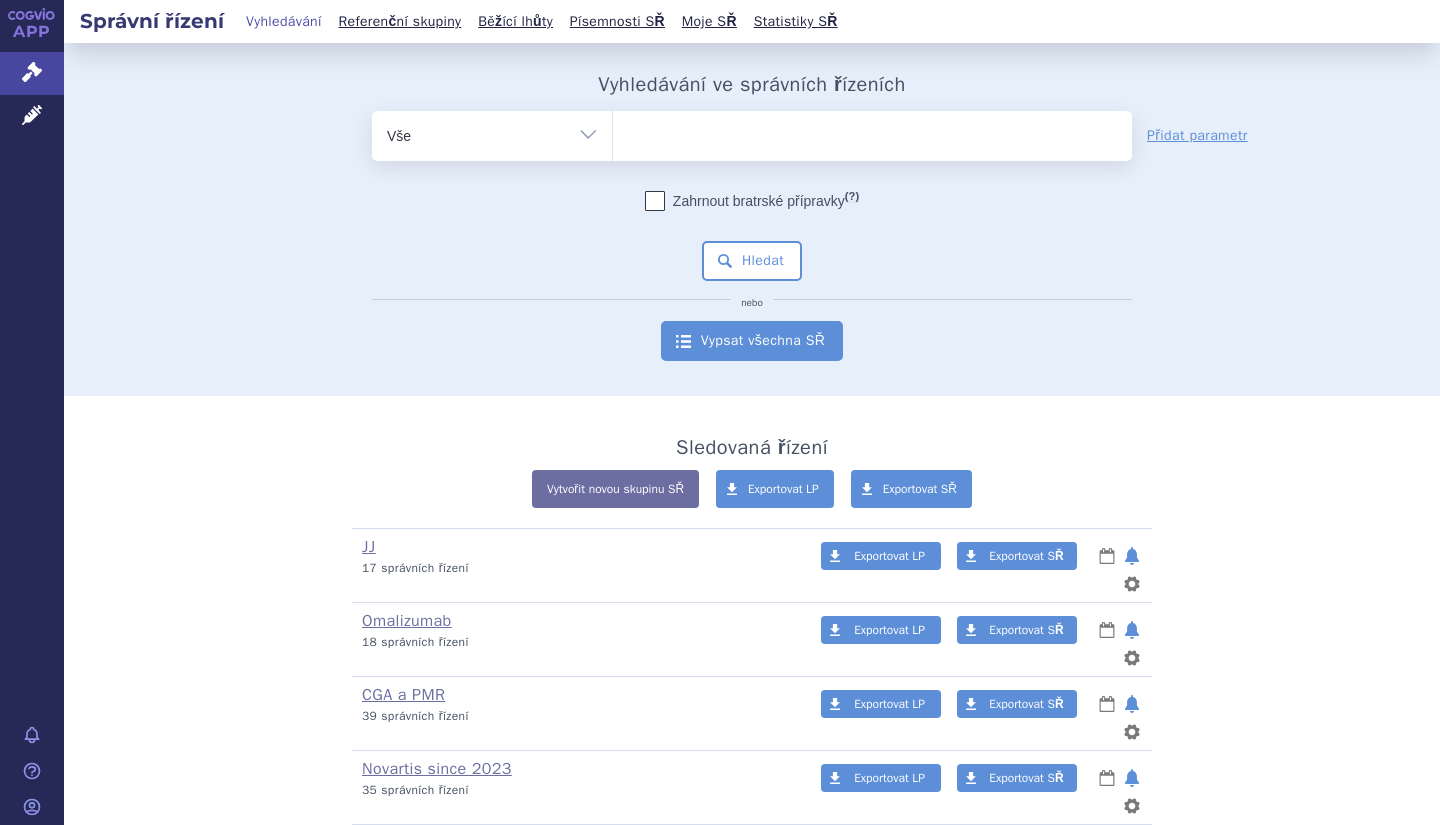 click on "Vypsat všechna SŘ" at bounding box center [752, 341] 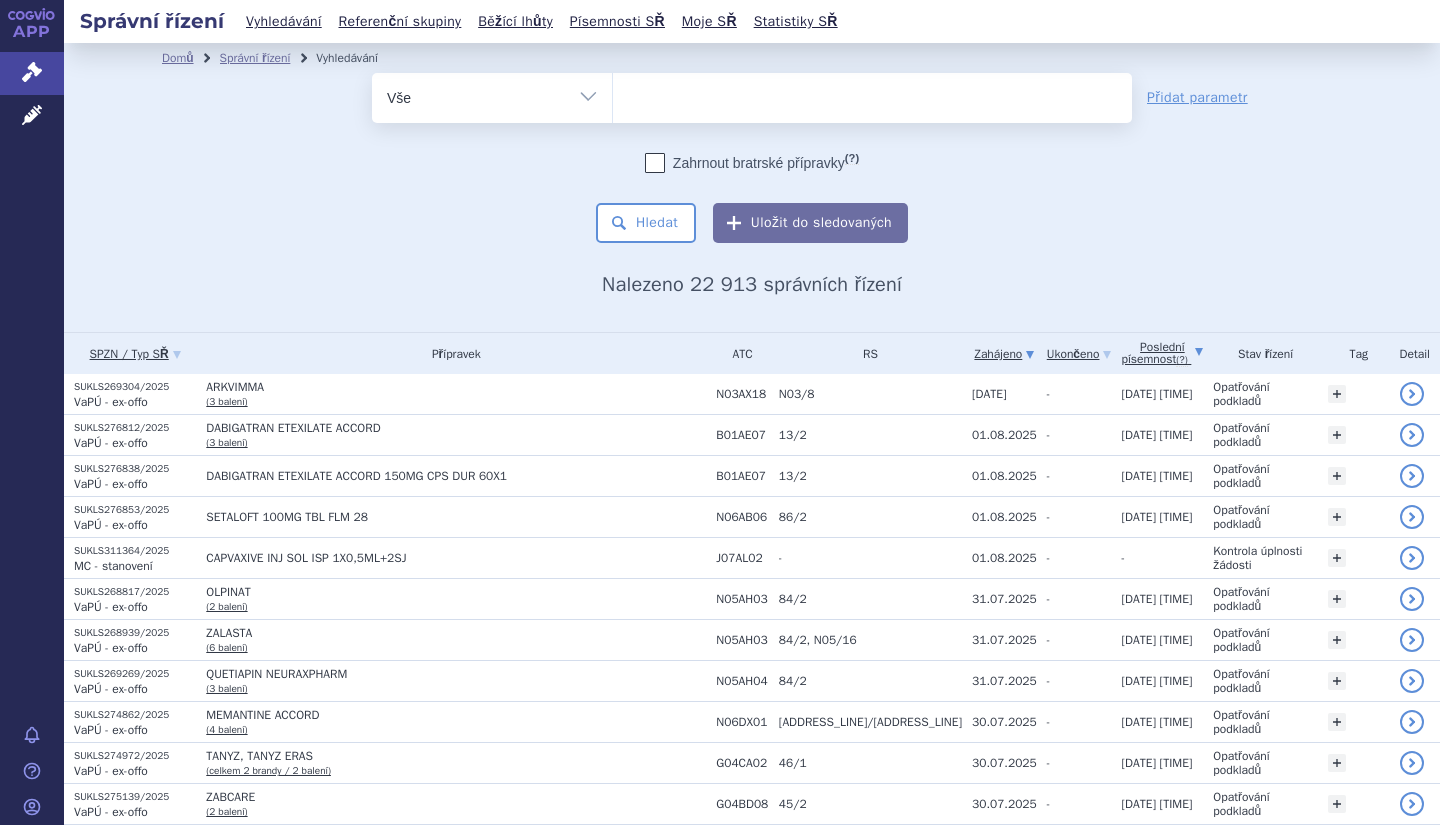 scroll, scrollTop: 0, scrollLeft: 0, axis: both 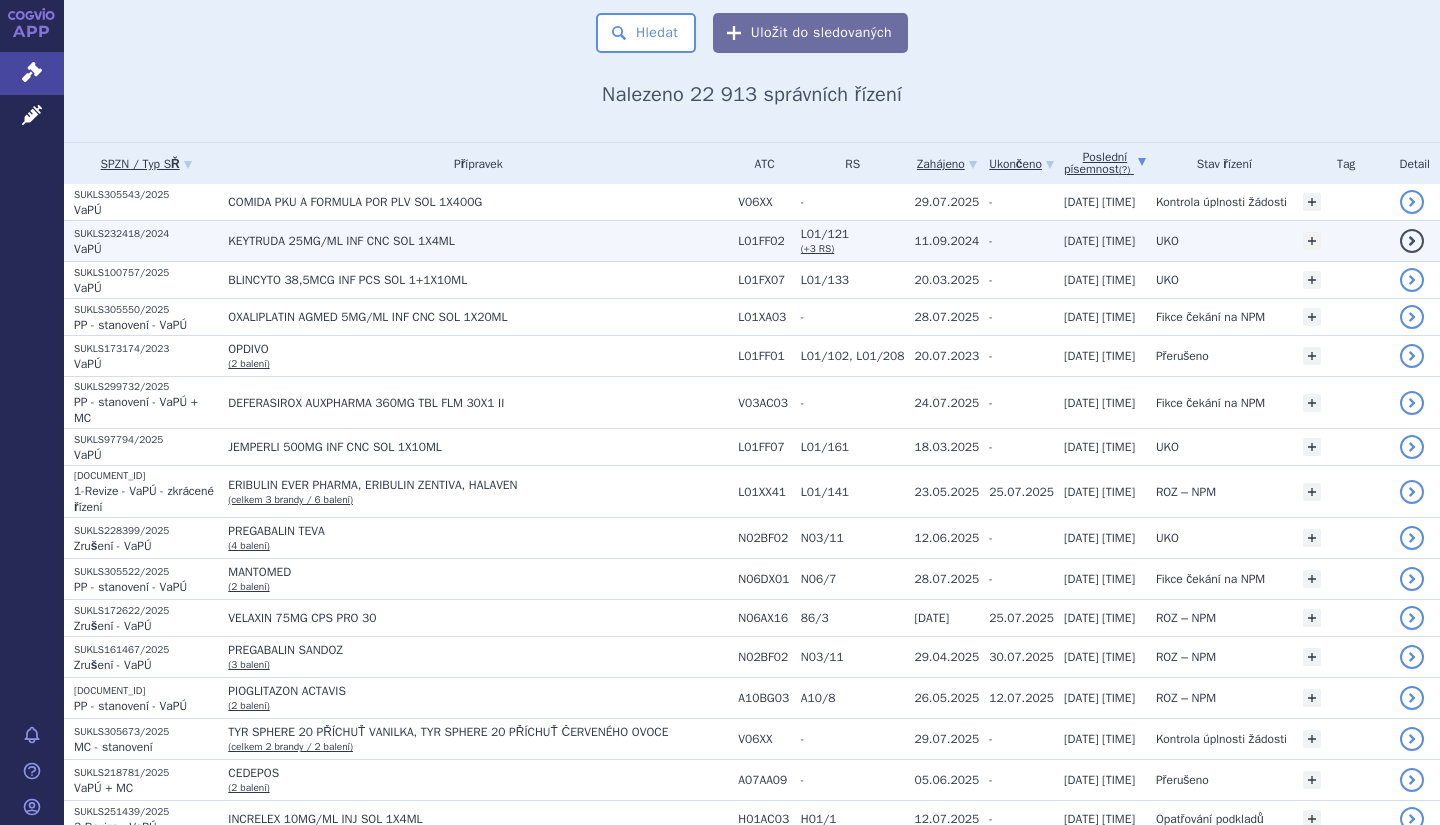 click on "KEYTRUDA 25MG/ML INF CNC SOL 1X4ML" at bounding box center (478, 241) 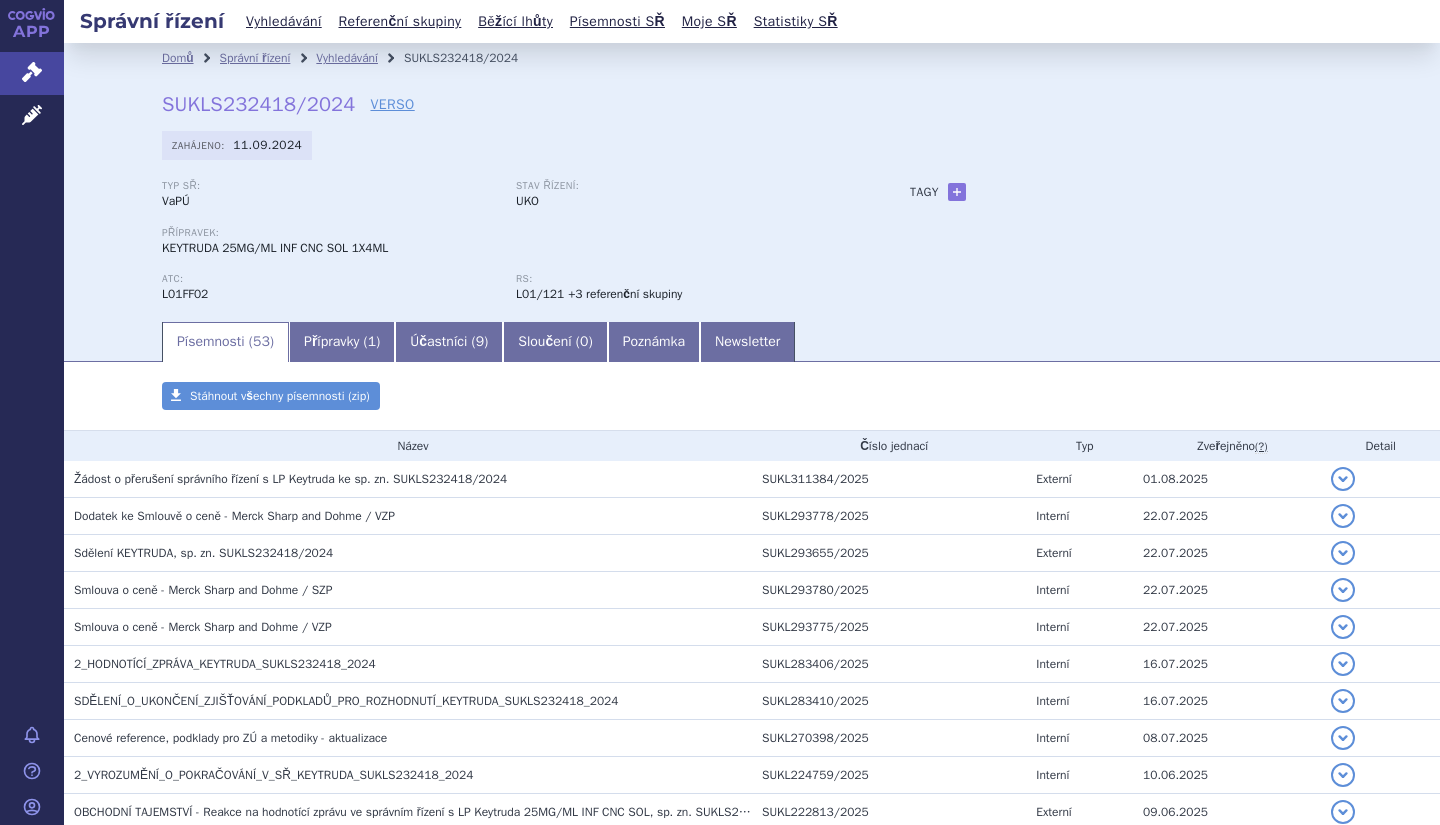 scroll, scrollTop: 0, scrollLeft: 0, axis: both 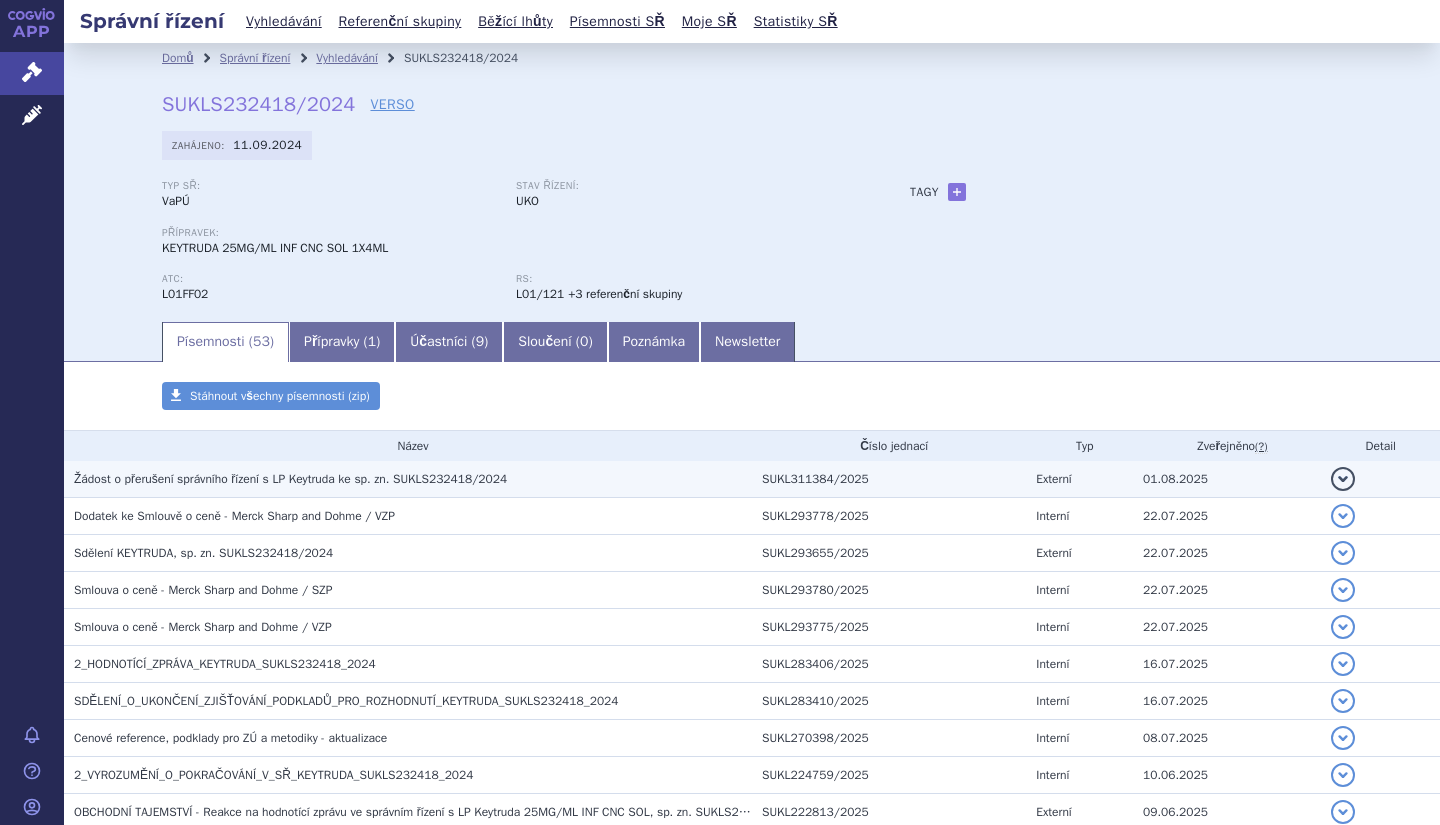 click on "Žádost o přerušení správního řízení s LP Keytruda ke sp. zn. SUKLS232418/2024" at bounding box center (408, 479) 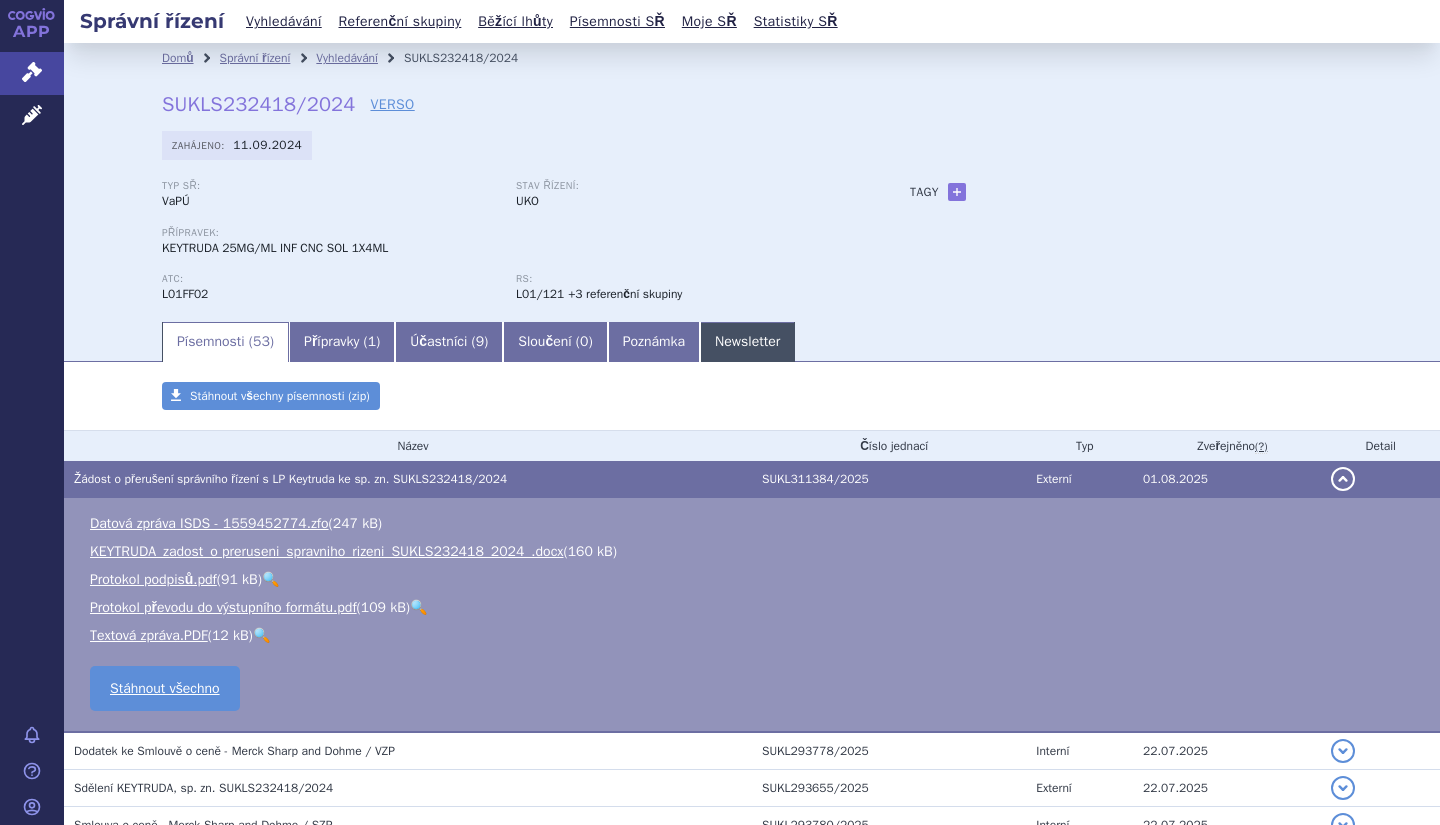 click on "Newsletter" at bounding box center [747, 342] 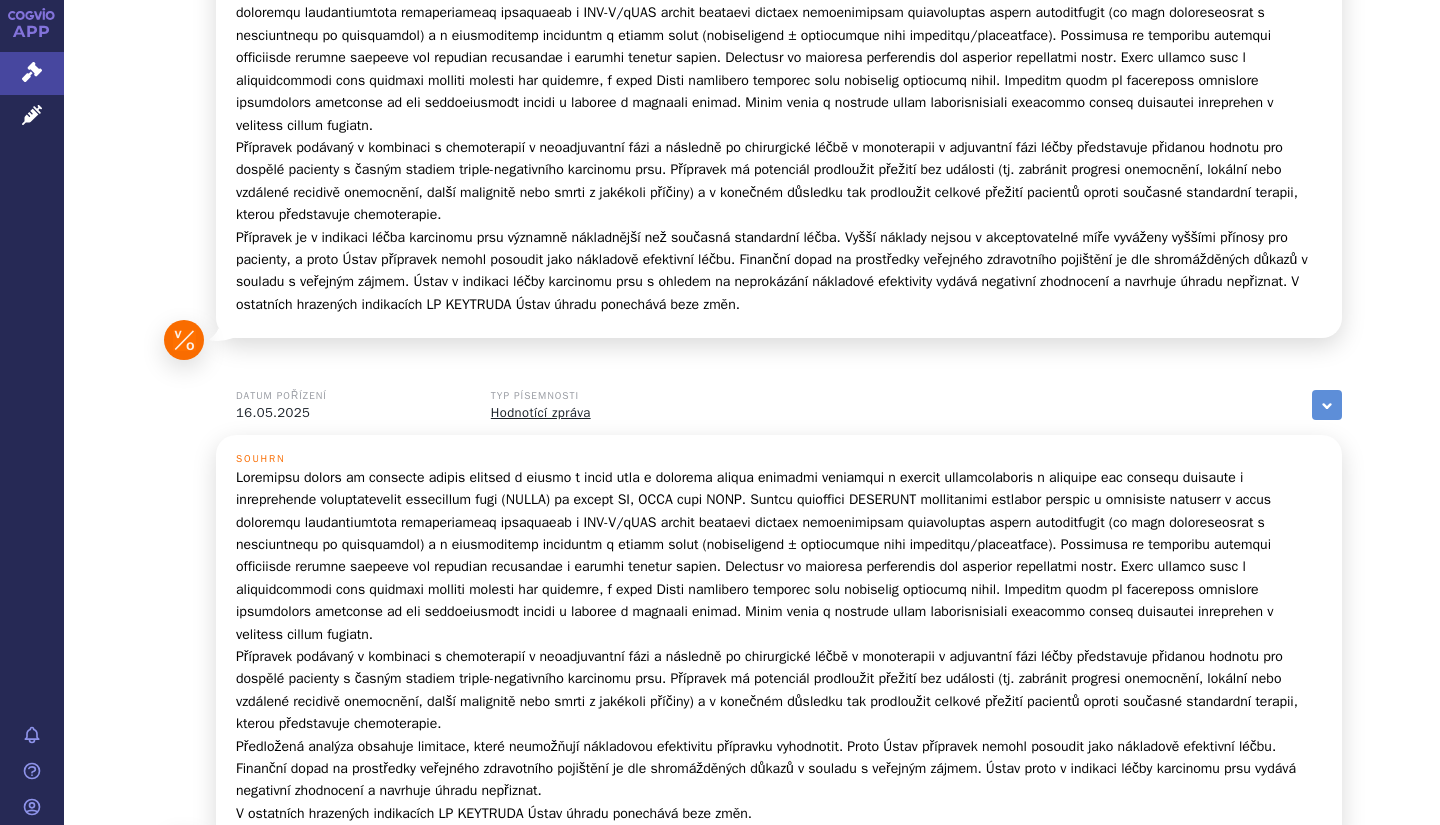 scroll, scrollTop: 512, scrollLeft: 0, axis: vertical 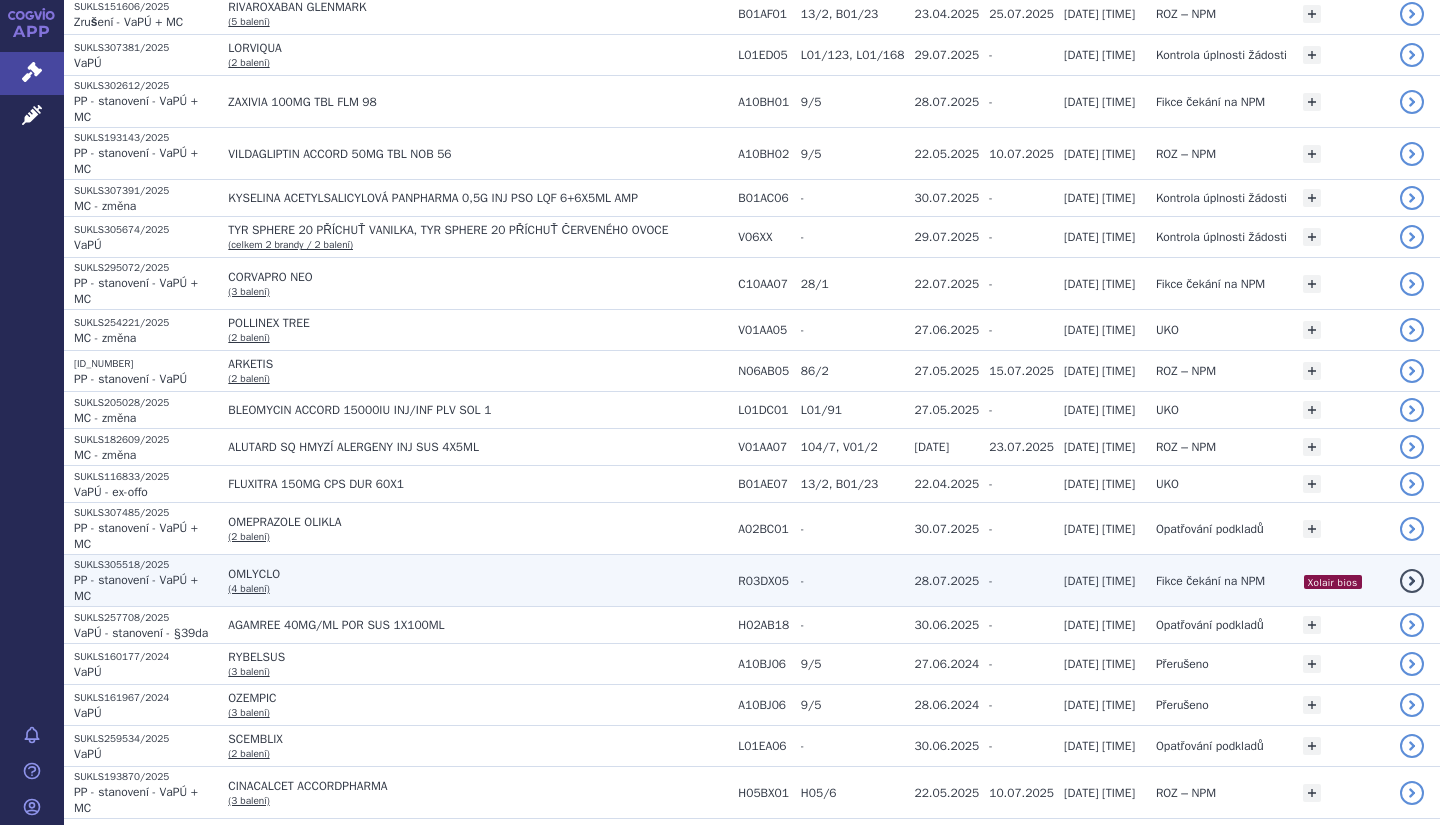 click on "OMLYCLO
(4 balení)" at bounding box center [473, 581] 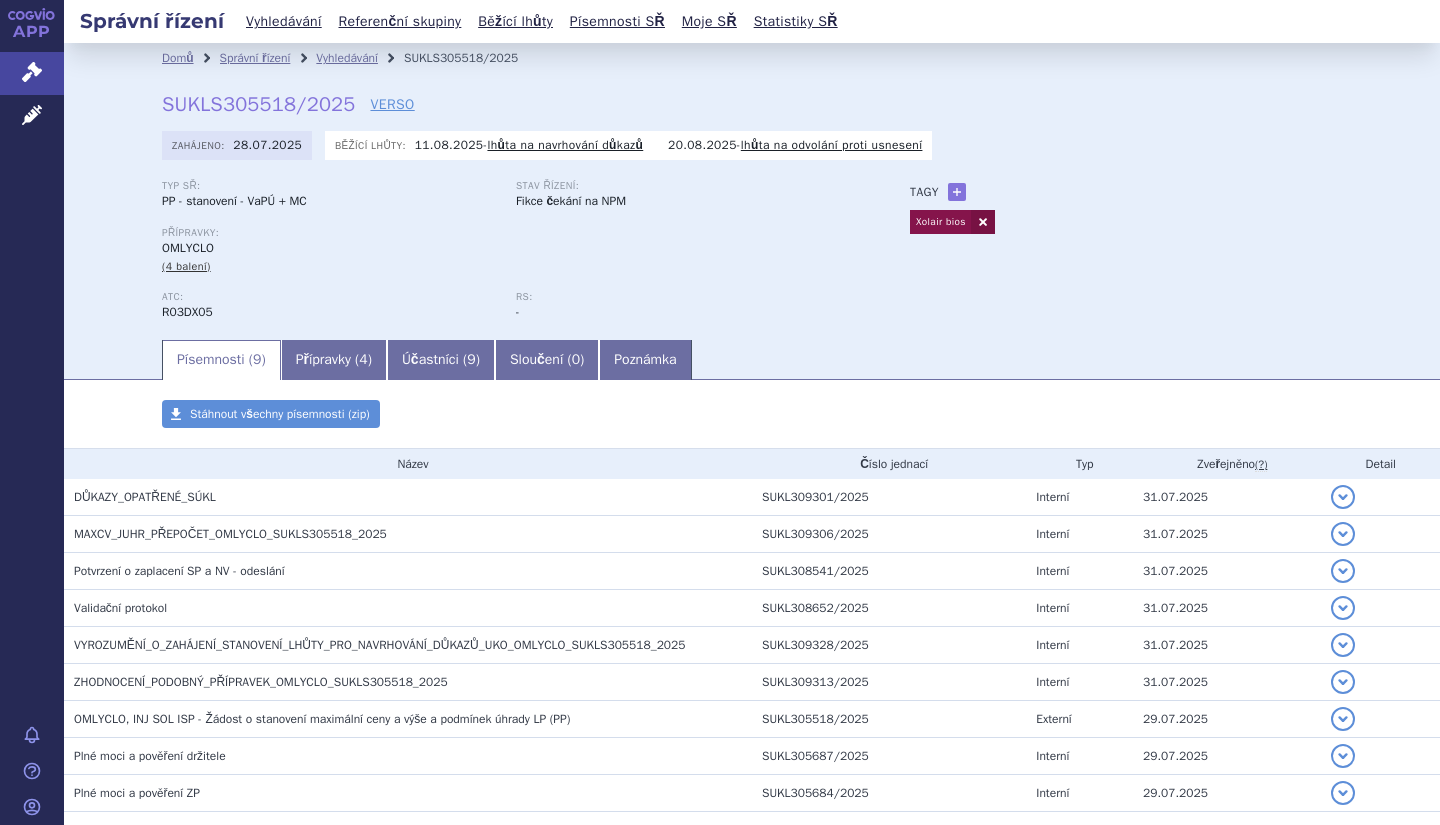 scroll, scrollTop: 0, scrollLeft: 0, axis: both 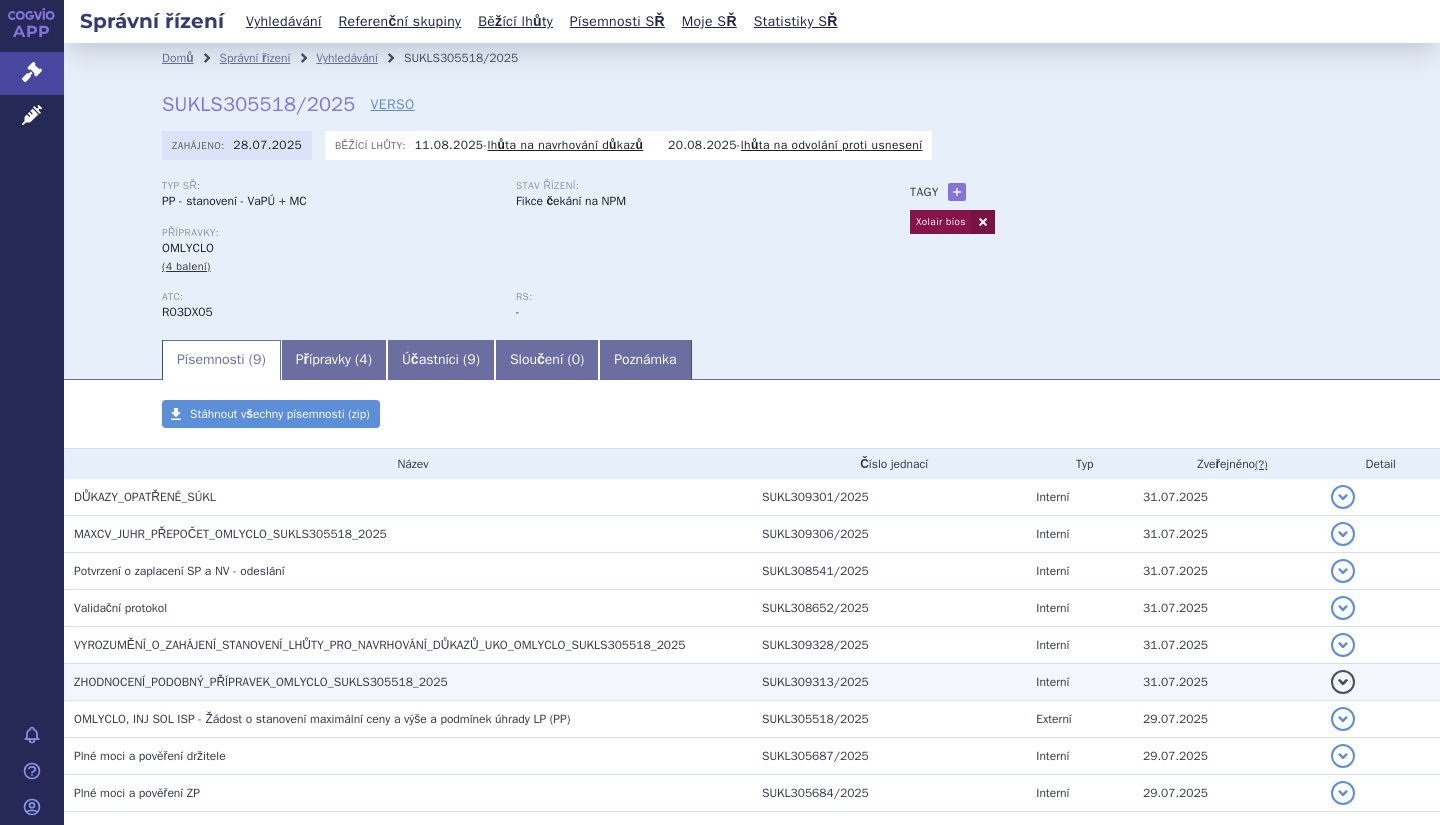 click on "ZHODNOCENÍ_PODOBNÝ_PŘÍPRAVEK_OMLYCLO_SUKLS305518_2025" at bounding box center [261, 682] 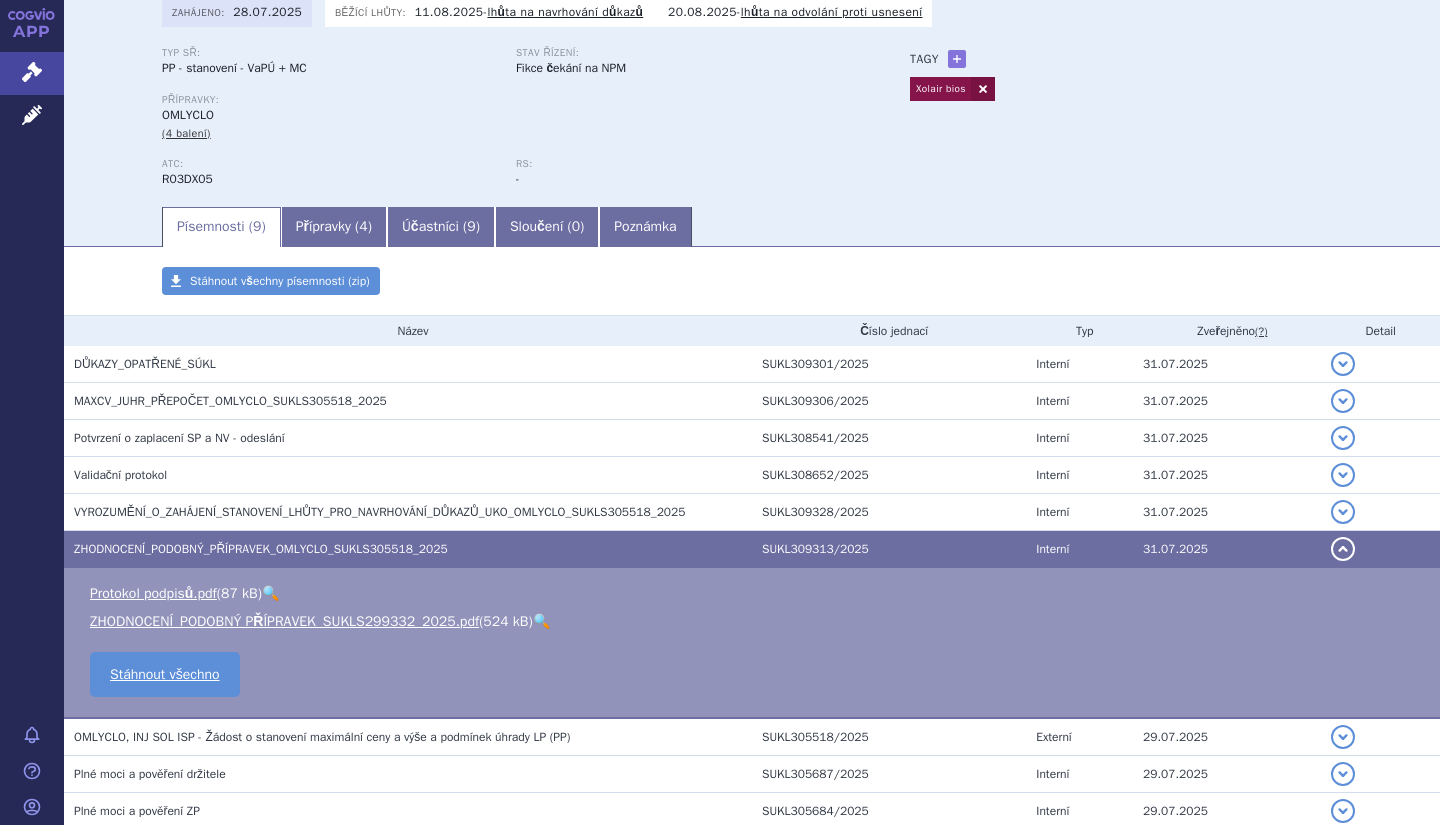 scroll, scrollTop: 136, scrollLeft: 0, axis: vertical 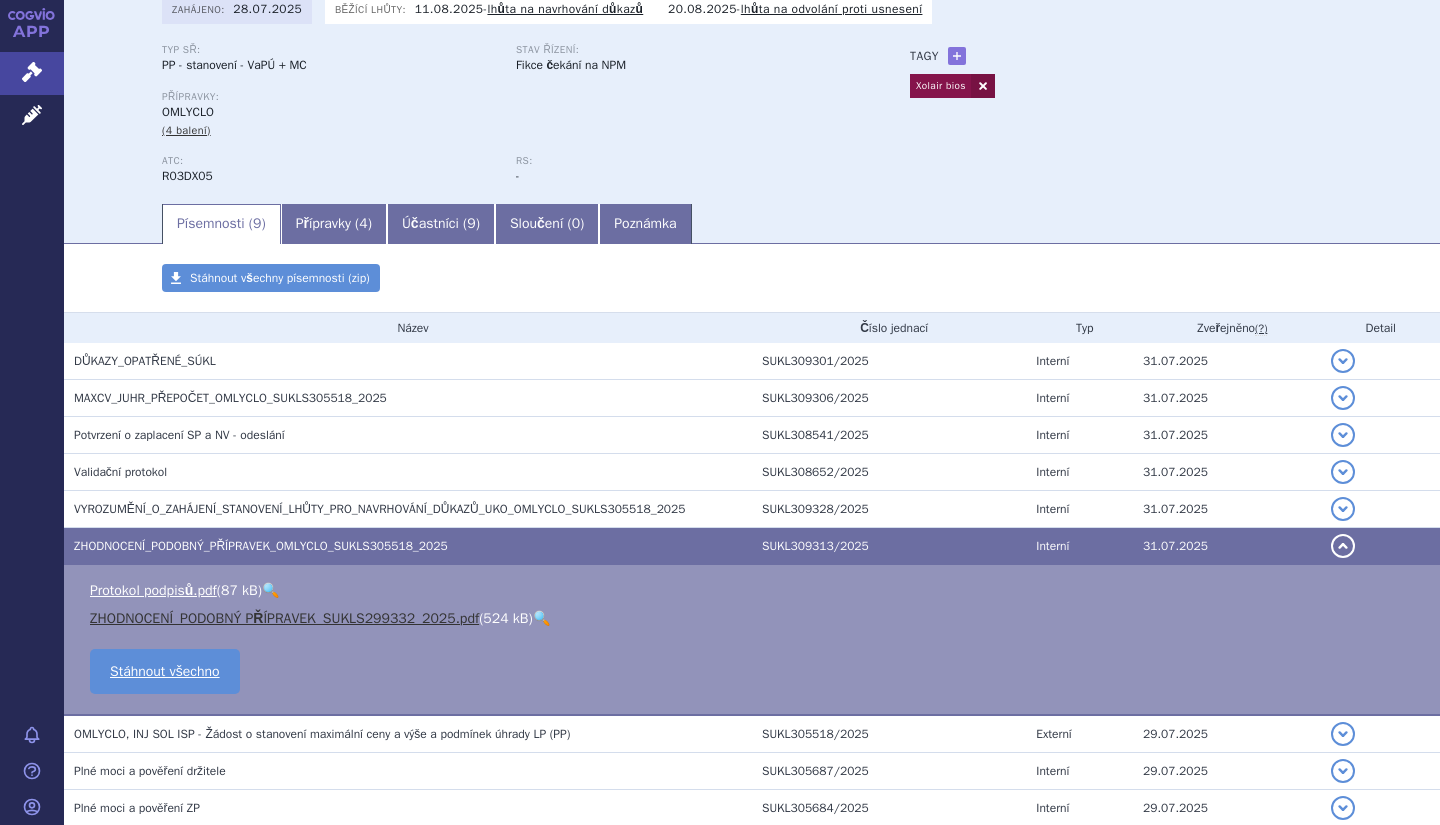 click on "ZHODNOCENÍ_PODOBNÝ PŘÍPRAVEK_SUKLS299332_2025.pdf" at bounding box center [284, 618] 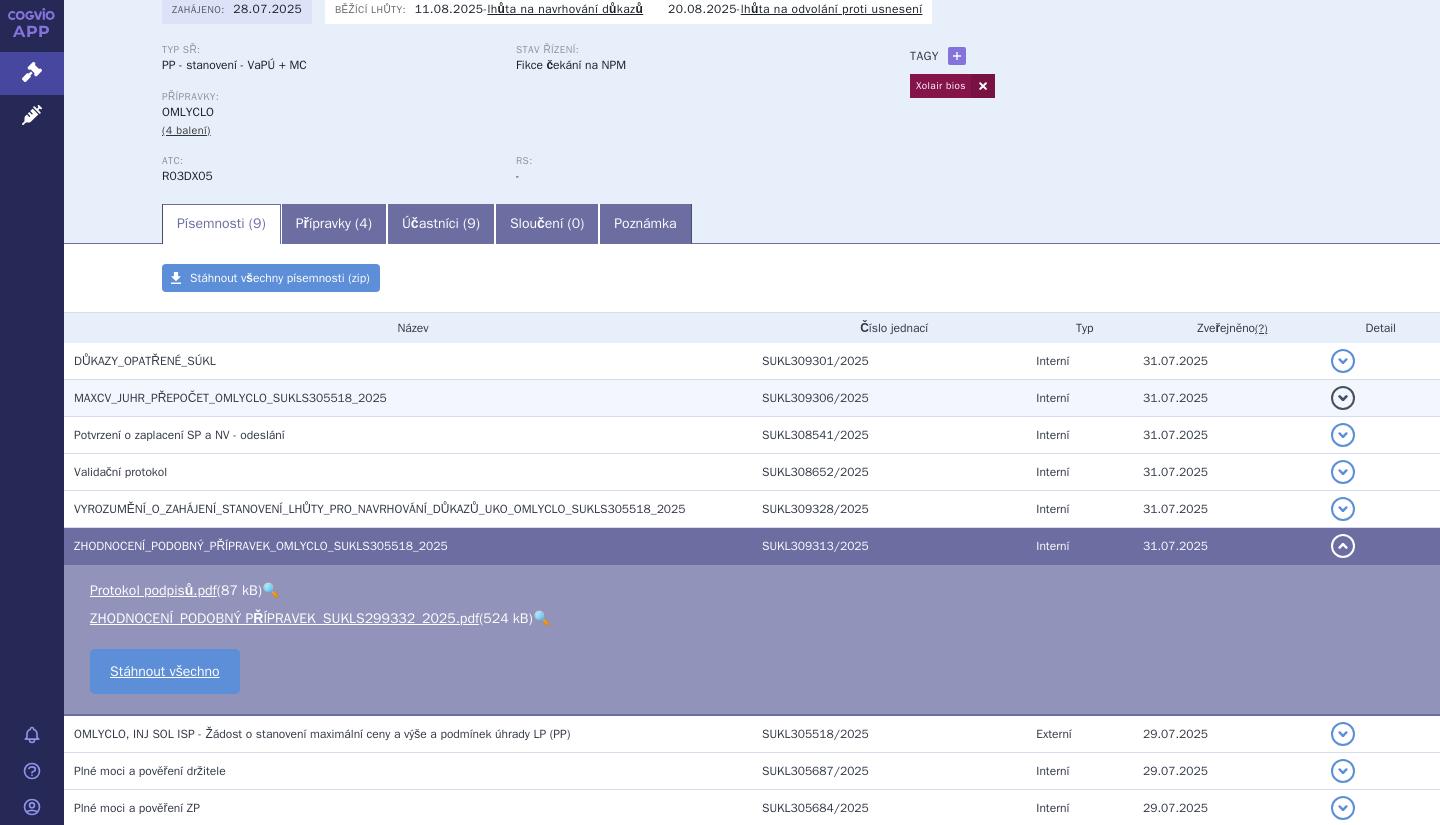 click on "MAXCV_JUHR_PŘEPOČET_OMLYCLO_SUKLS305518_2025" at bounding box center (230, 398) 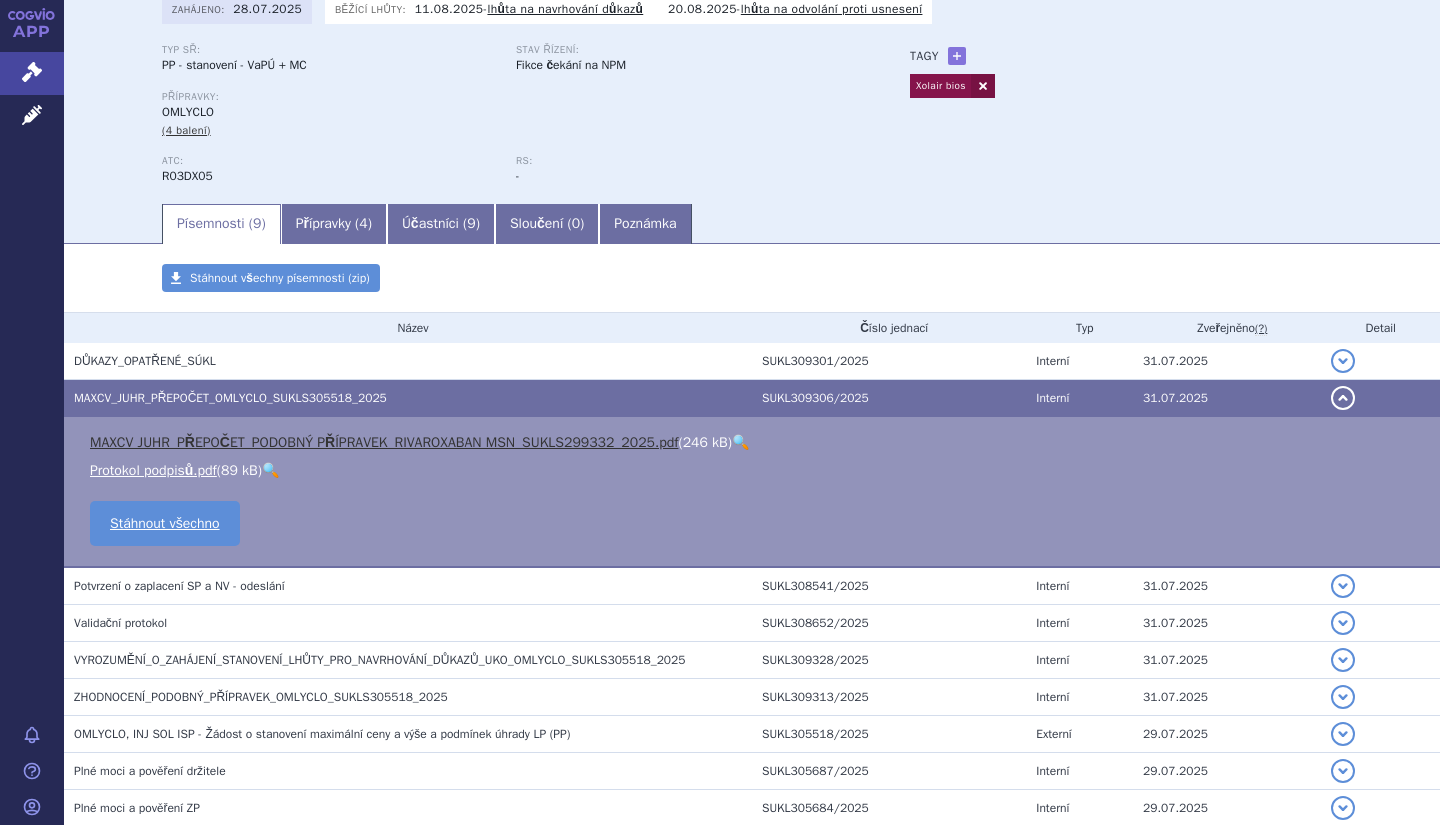 click on "MAXCV JUHR_PŘEPOČET_PODOBNÝ PŘÍPRAVEK_RIVAROXABAN MSN_SUKLS299332_2025.pdf" at bounding box center [384, 442] 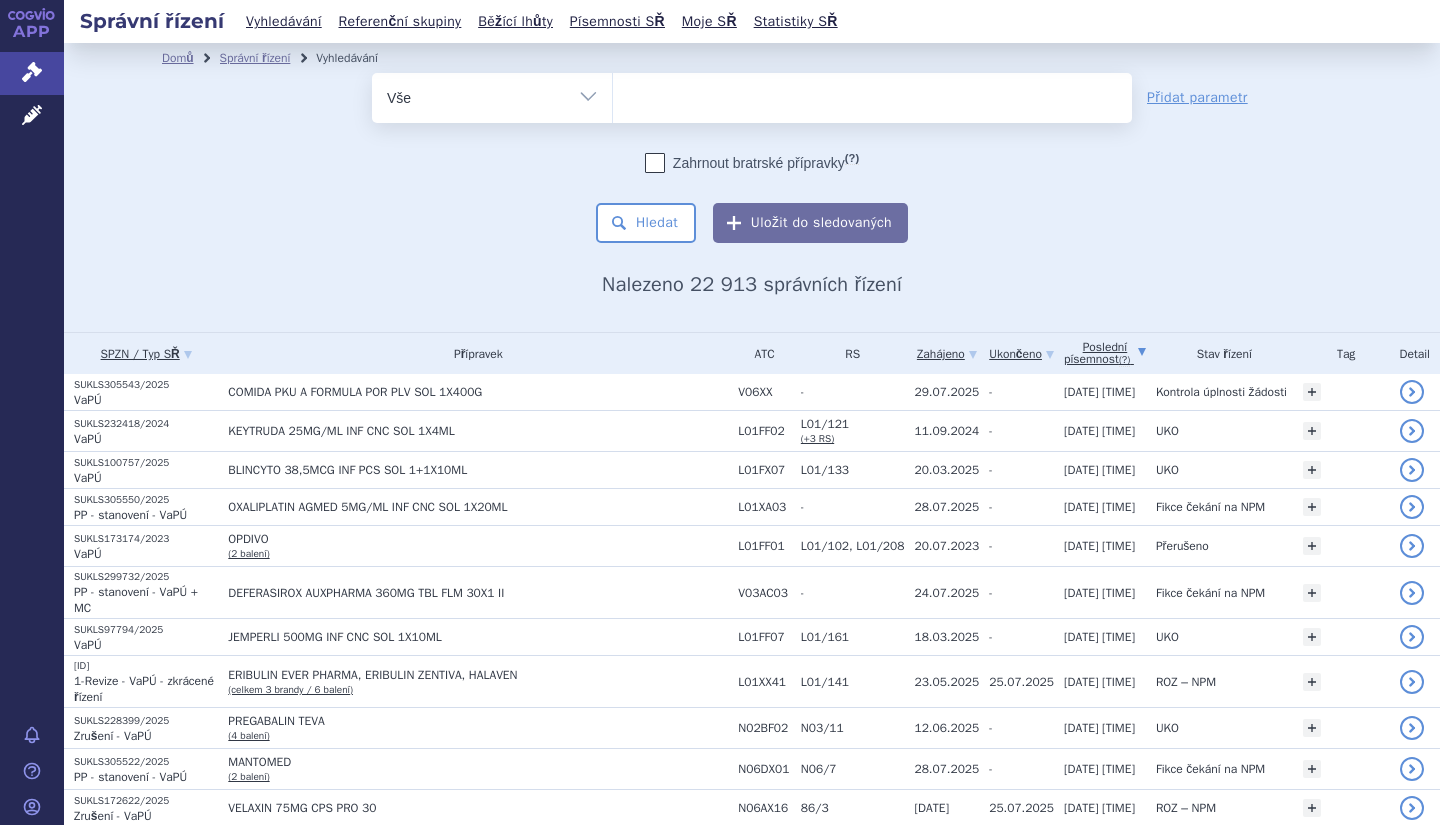 scroll, scrollTop: 0, scrollLeft: 0, axis: both 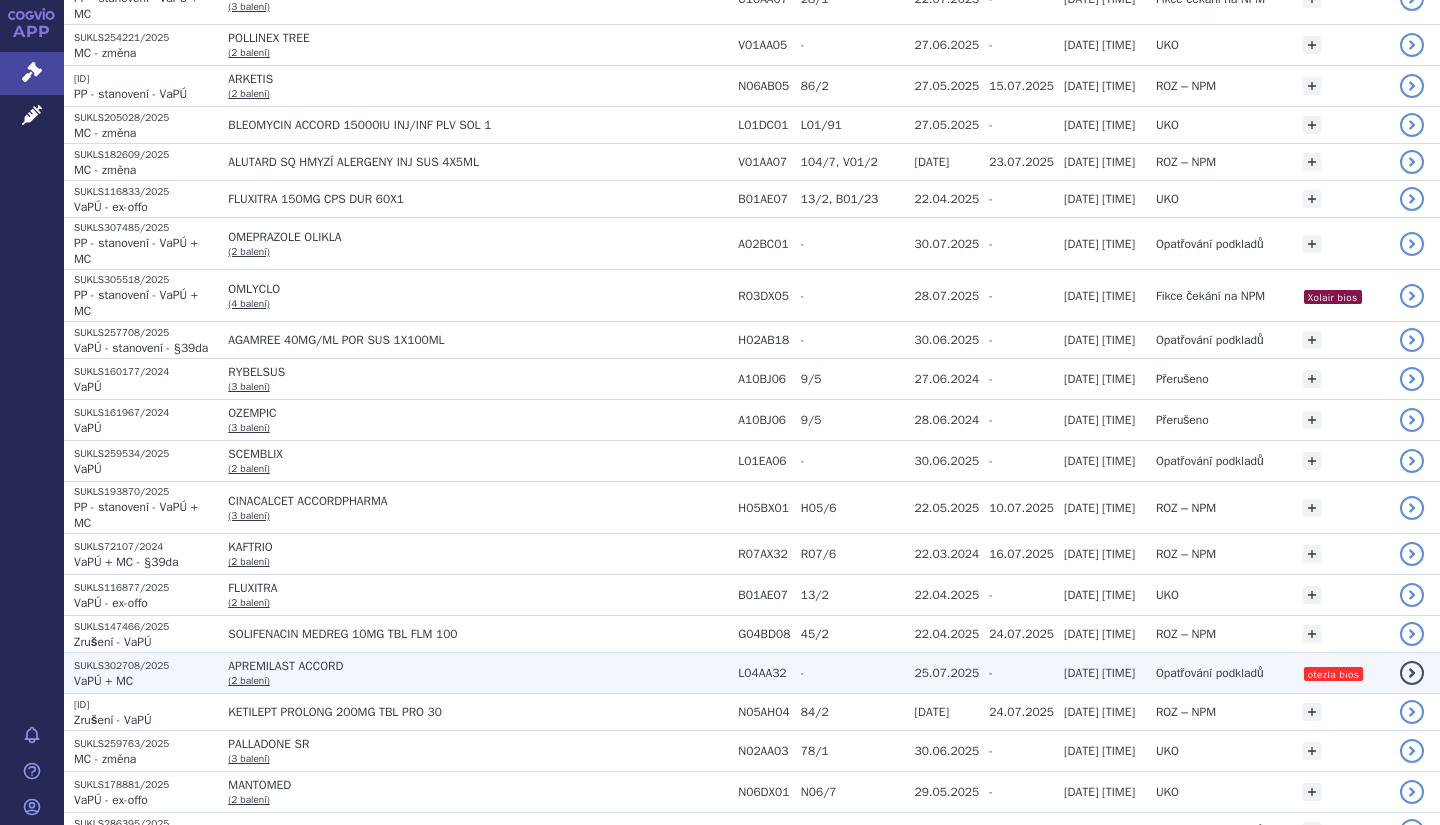 click on "APREMILAST ACCORD
(2 balení)" at bounding box center [473, 673] 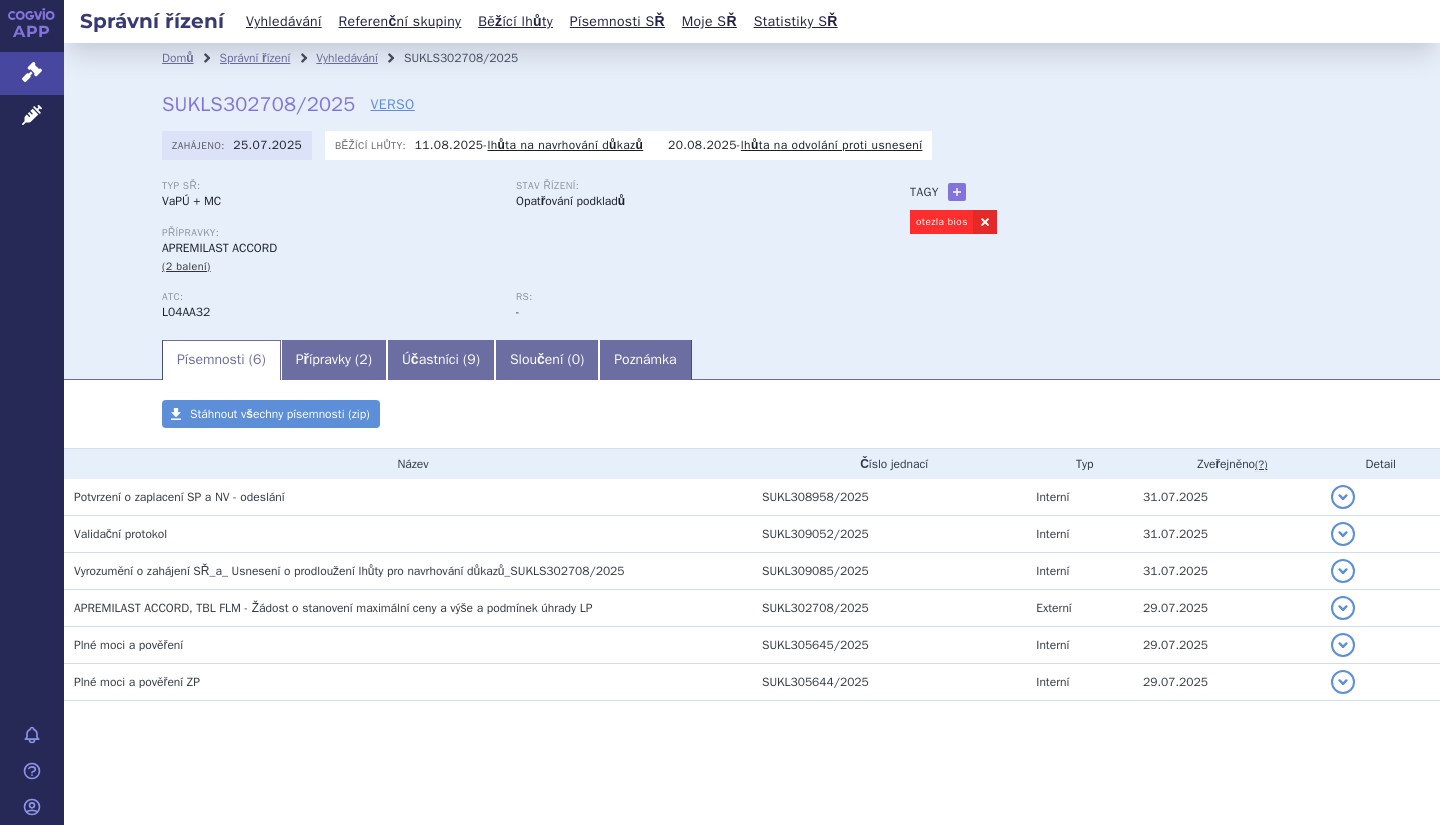 scroll, scrollTop: 0, scrollLeft: 0, axis: both 